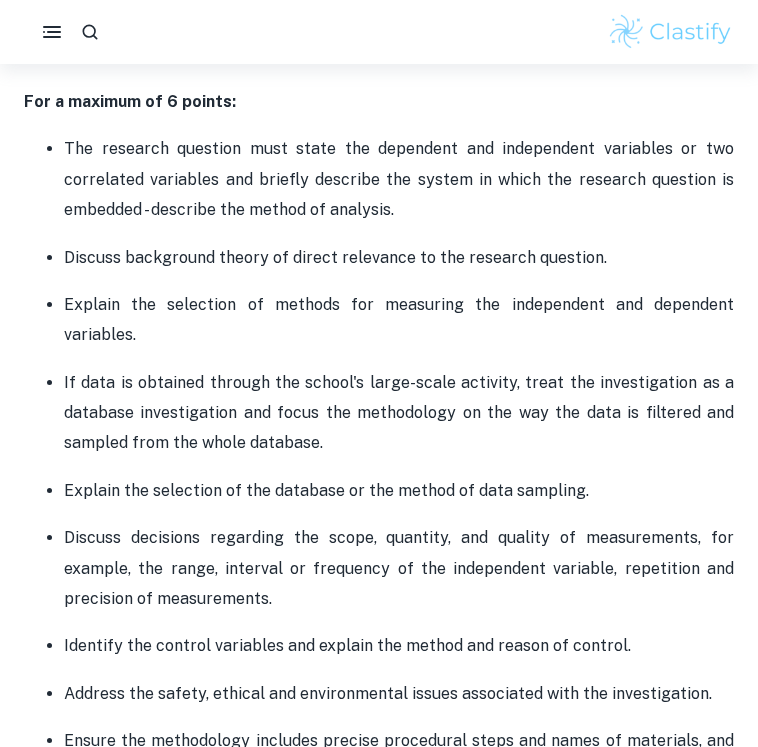 scroll, scrollTop: 1469, scrollLeft: 0, axis: vertical 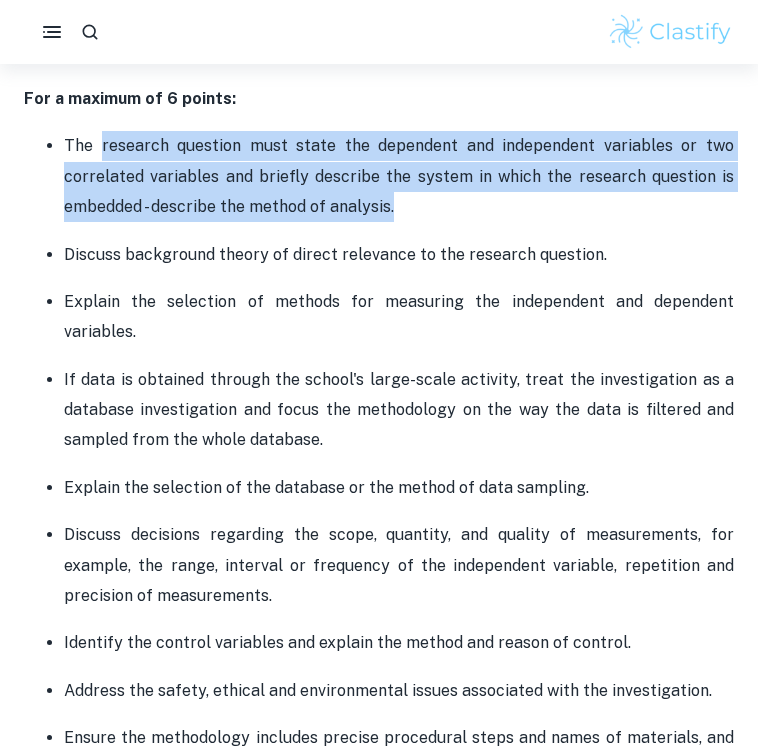 drag, startPoint x: 100, startPoint y: 147, endPoint x: 391, endPoint y: 218, distance: 299.53632 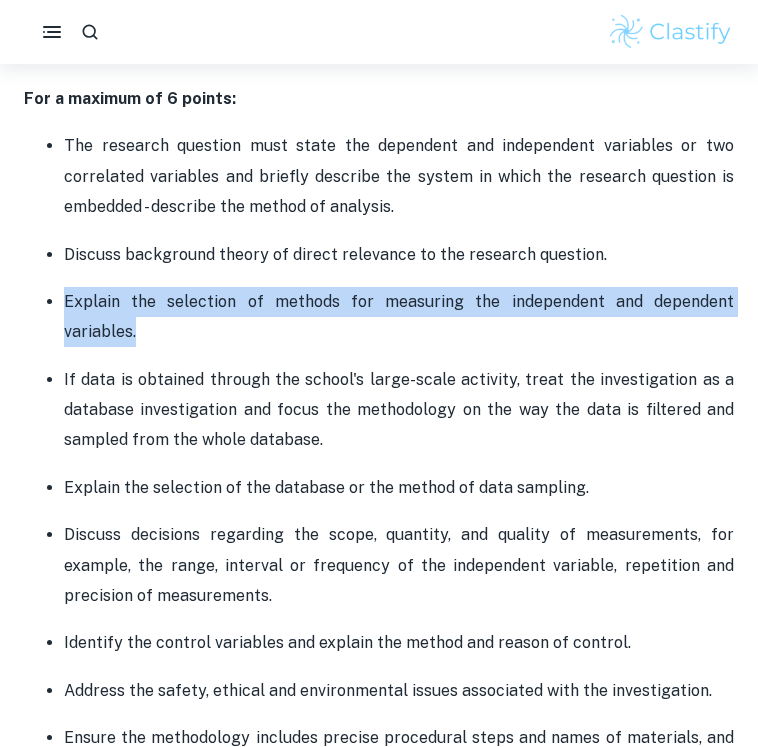 drag, startPoint x: 66, startPoint y: 304, endPoint x: 727, endPoint y: 305, distance: 661.00073 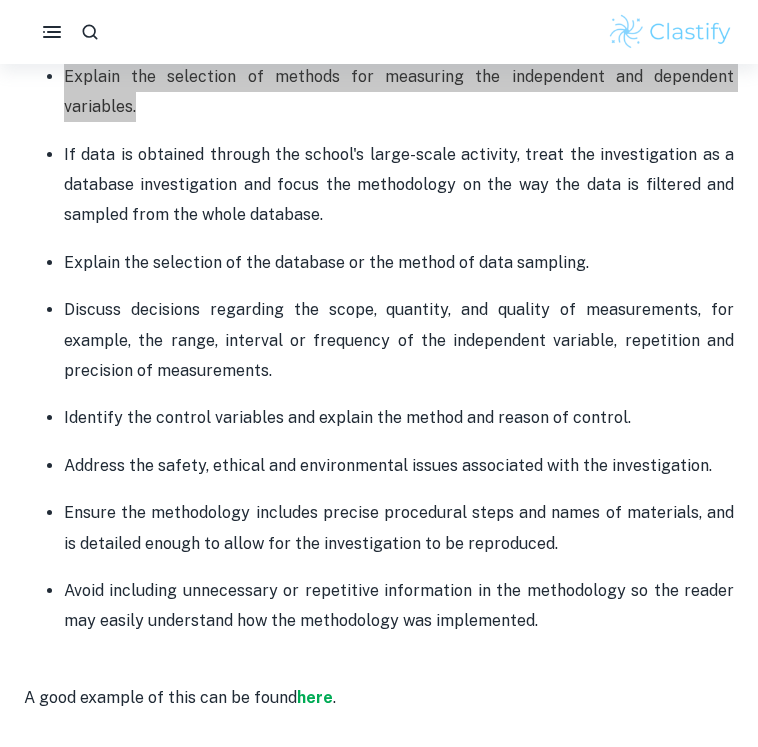 scroll, scrollTop: 1691, scrollLeft: 0, axis: vertical 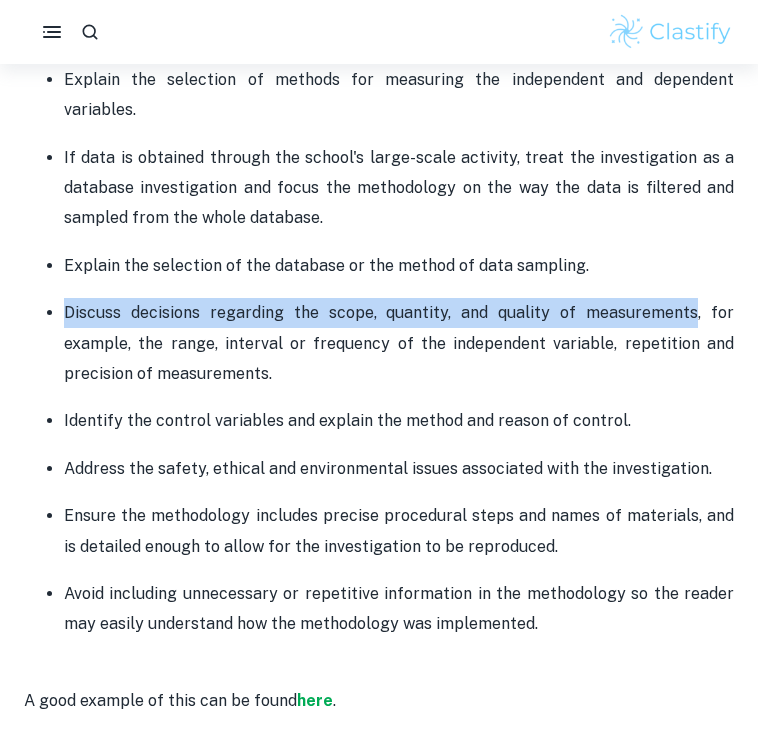 drag, startPoint x: 68, startPoint y: 280, endPoint x: 697, endPoint y: 277, distance: 629.00714 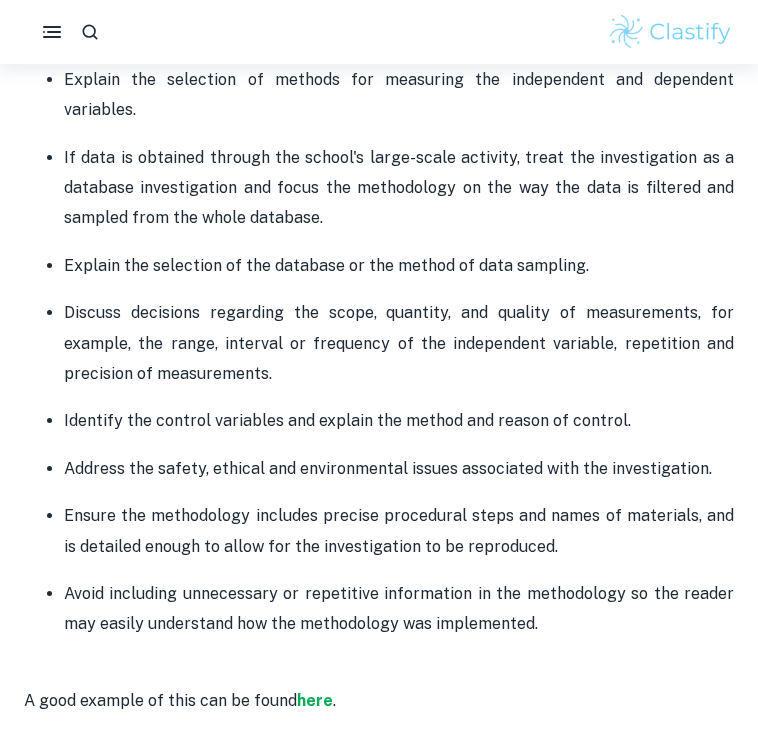 click on "Identify the control variables and explain the method and reason of control." at bounding box center [399, 421] 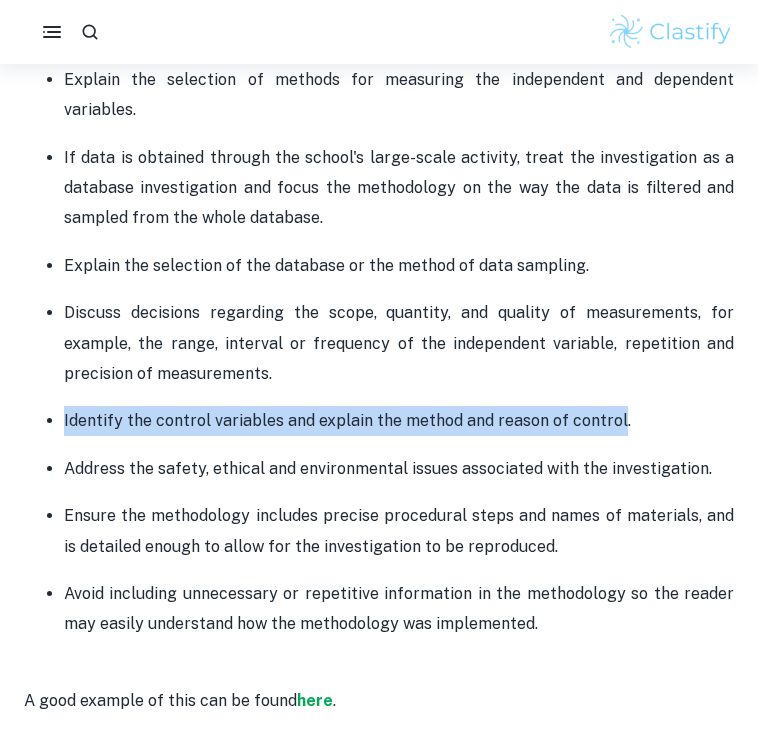 drag, startPoint x: 64, startPoint y: 387, endPoint x: 613, endPoint y: 396, distance: 549.0738 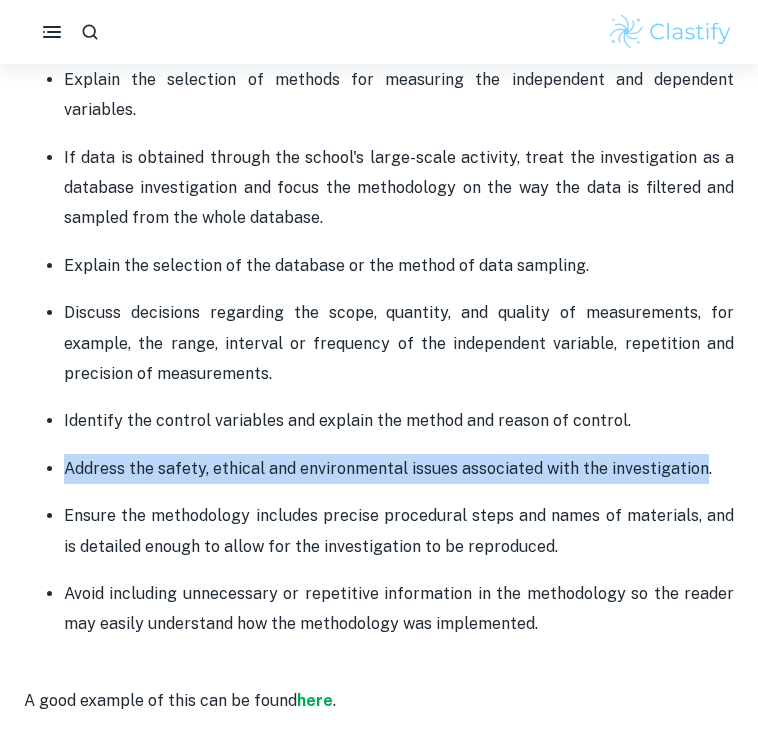 drag, startPoint x: 68, startPoint y: 437, endPoint x: 698, endPoint y: 439, distance: 630.0032 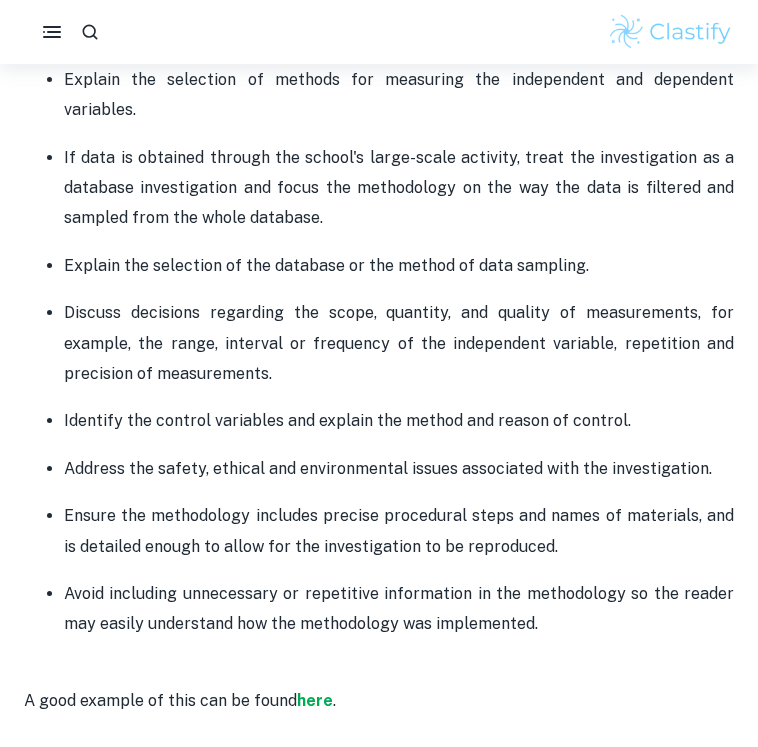 click on "Avoid including unnecessary or repetitive information in the methodology so the reader may easily understand how the methodology was implemented." at bounding box center (399, 609) 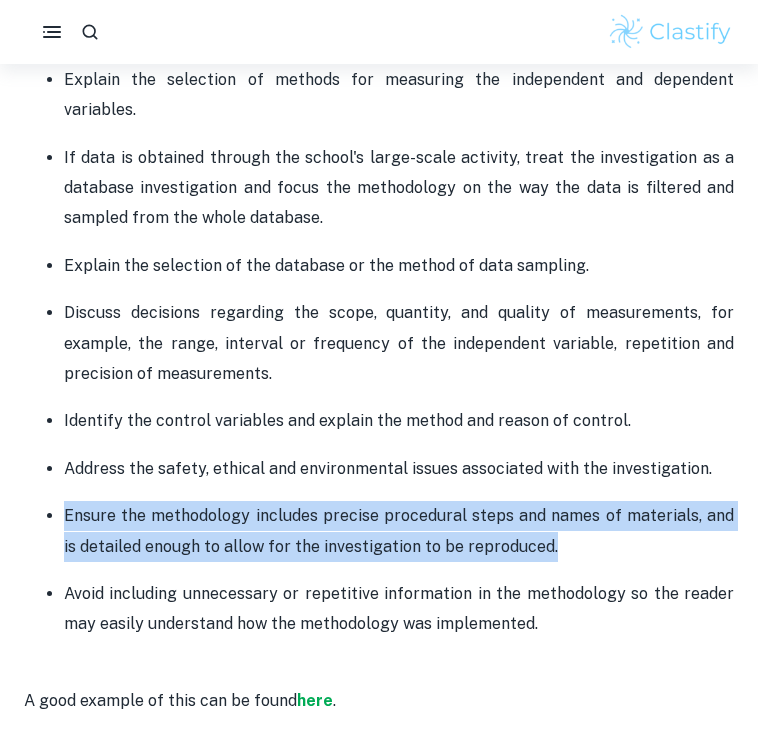 drag, startPoint x: 64, startPoint y: 482, endPoint x: 532, endPoint y: 523, distance: 469.7925 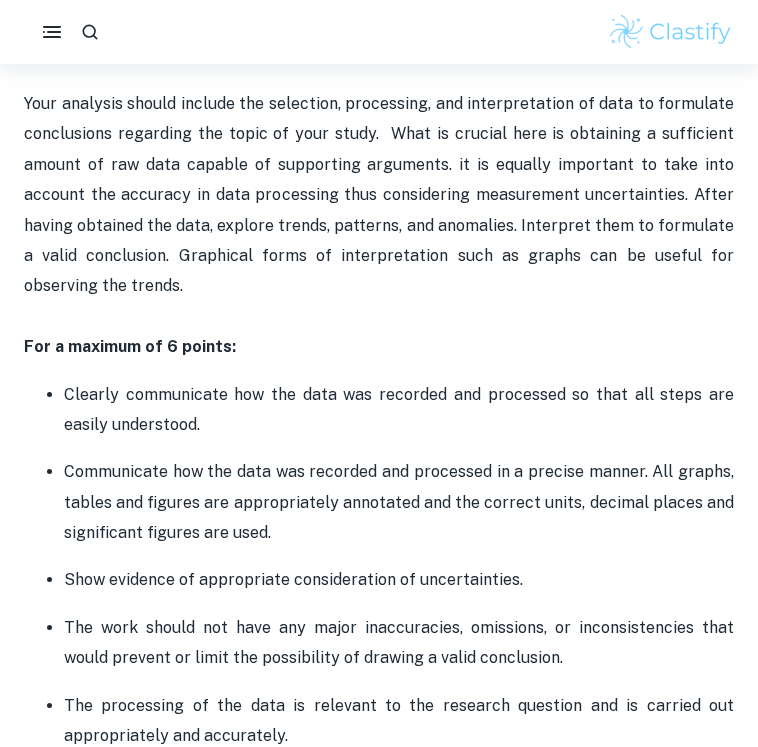 scroll, scrollTop: 2524, scrollLeft: 0, axis: vertical 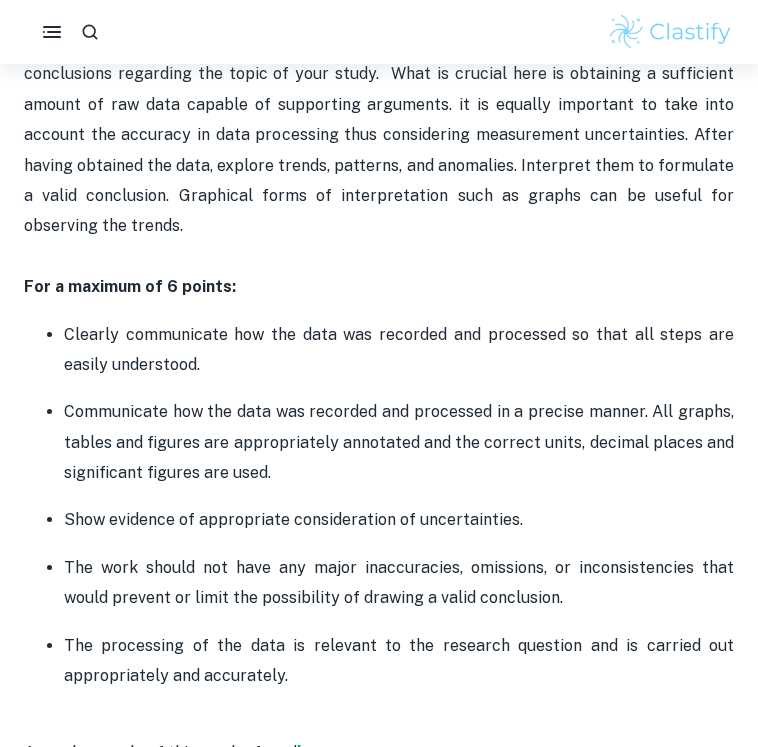 drag, startPoint x: 66, startPoint y: 300, endPoint x: 164, endPoint y: 322, distance: 100.43903 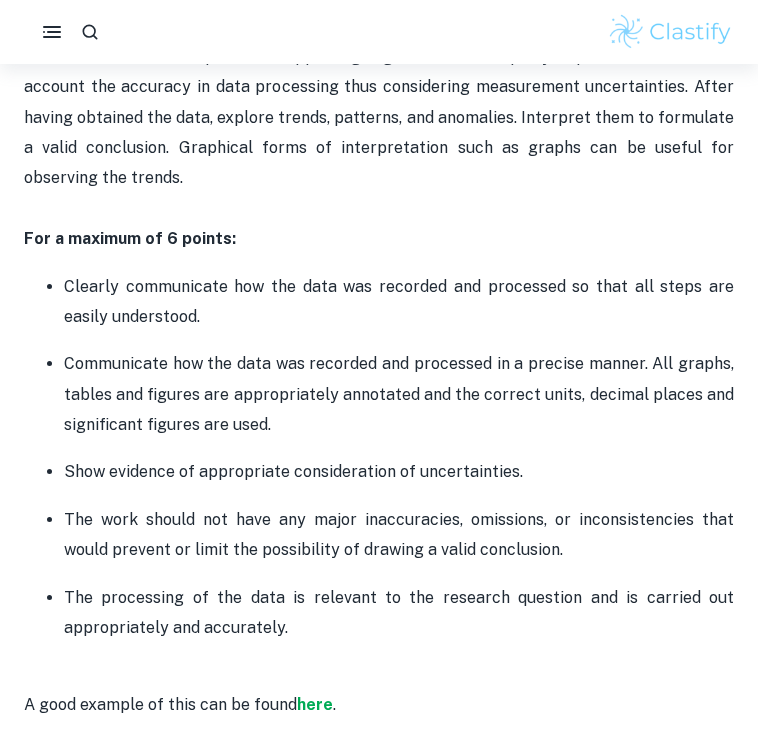scroll, scrollTop: 2573, scrollLeft: 0, axis: vertical 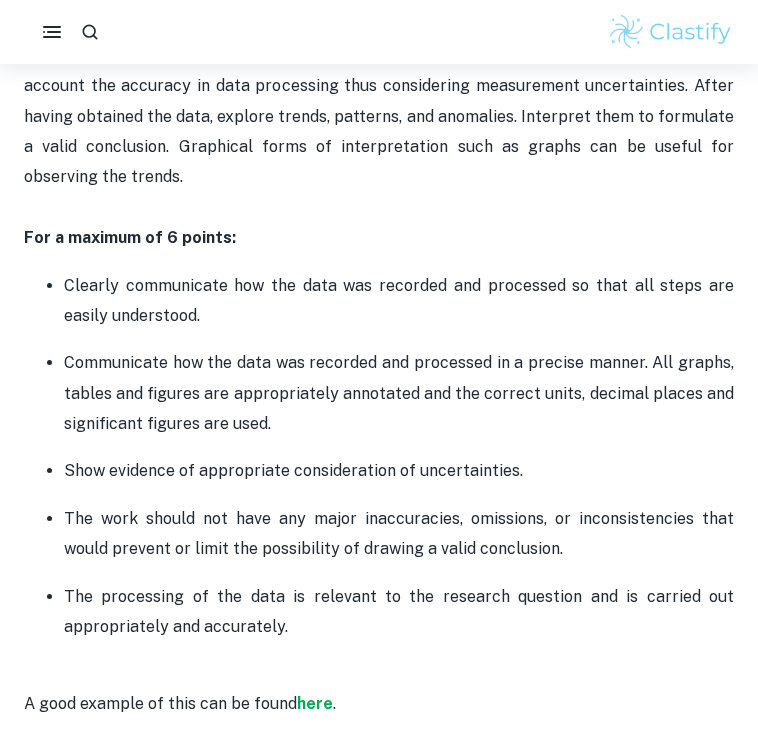 click on "Show evidence of appropriate consideration of uncertainties." at bounding box center (399, 471) 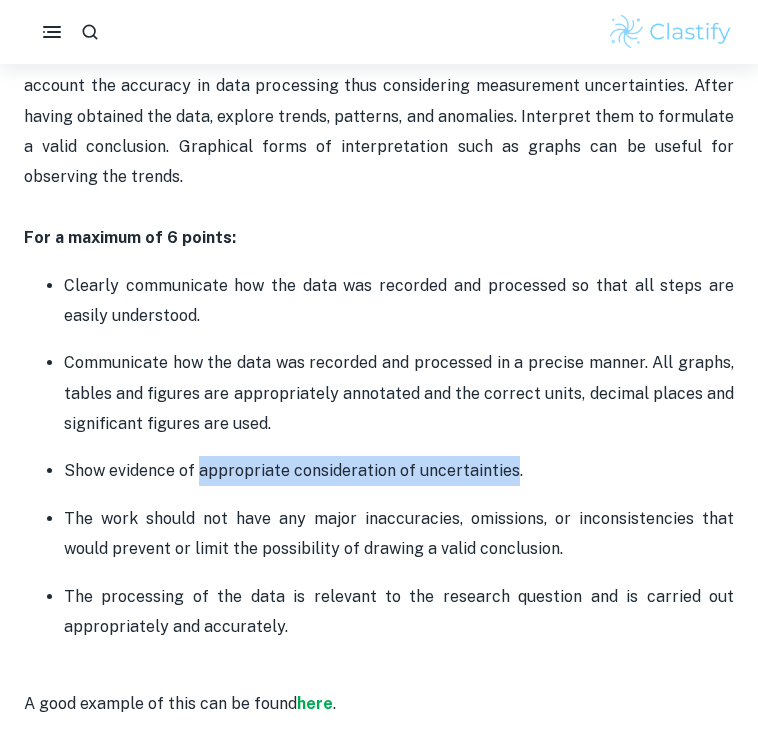 drag, startPoint x: 196, startPoint y: 443, endPoint x: 506, endPoint y: 453, distance: 310.16125 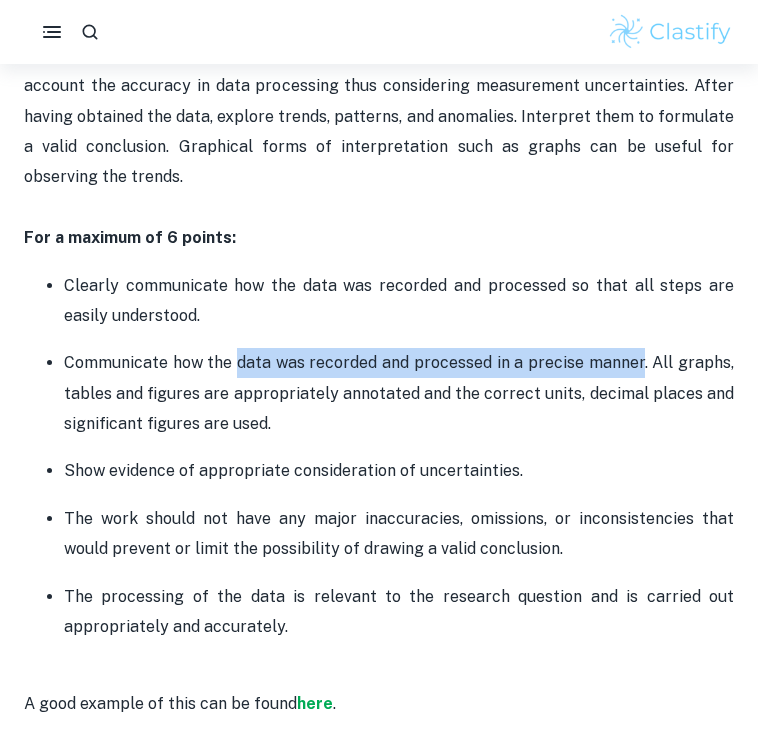 drag, startPoint x: 238, startPoint y: 335, endPoint x: 643, endPoint y: 342, distance: 405.0605 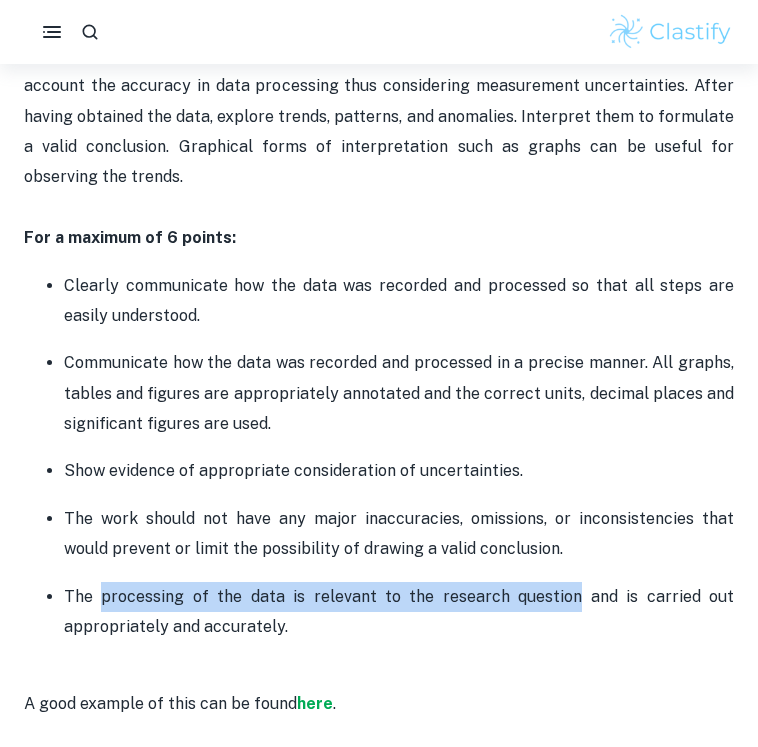 drag, startPoint x: 99, startPoint y: 563, endPoint x: 578, endPoint y: 564, distance: 479.00104 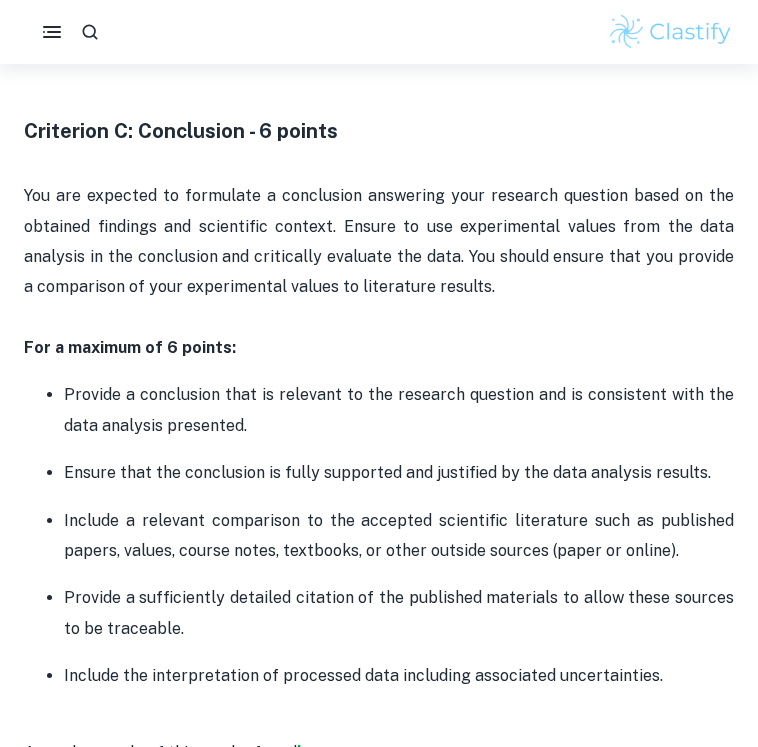scroll, scrollTop: 3276, scrollLeft: 0, axis: vertical 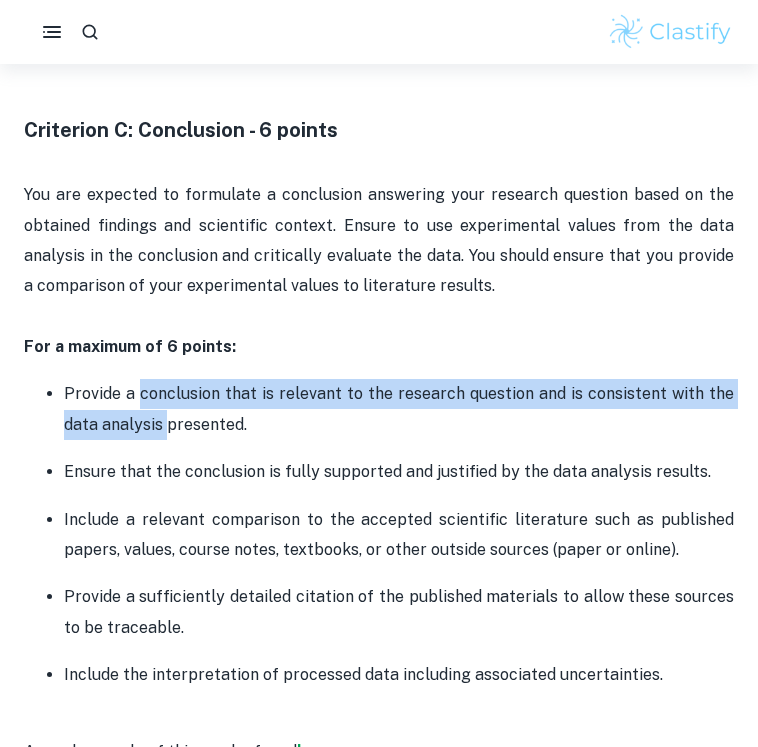 drag, startPoint x: 140, startPoint y: 367, endPoint x: 167, endPoint y: 399, distance: 41.868843 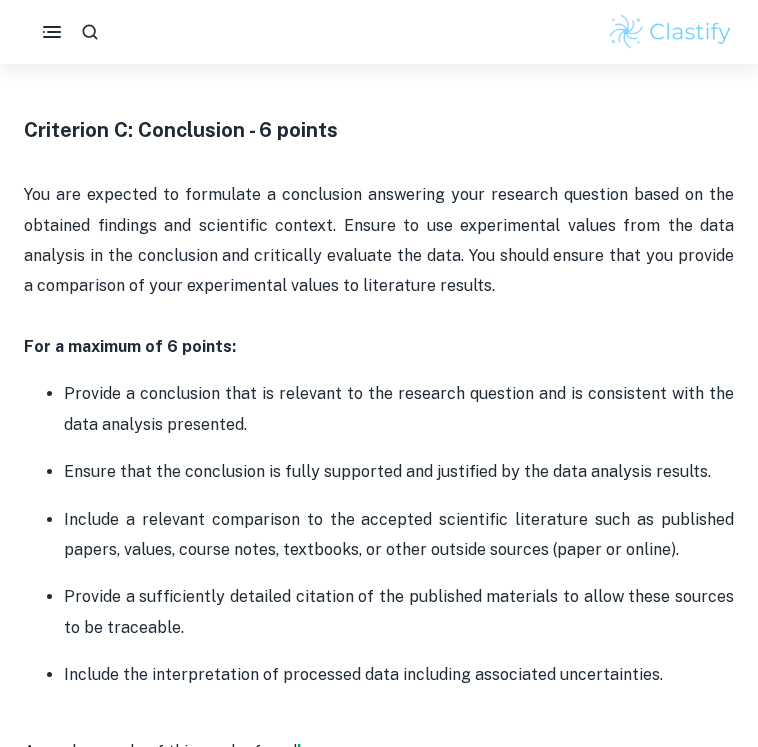 click on "Provide a conclusion that is relevant to the research question and is consistent with the data analysis presented." at bounding box center (399, 409) 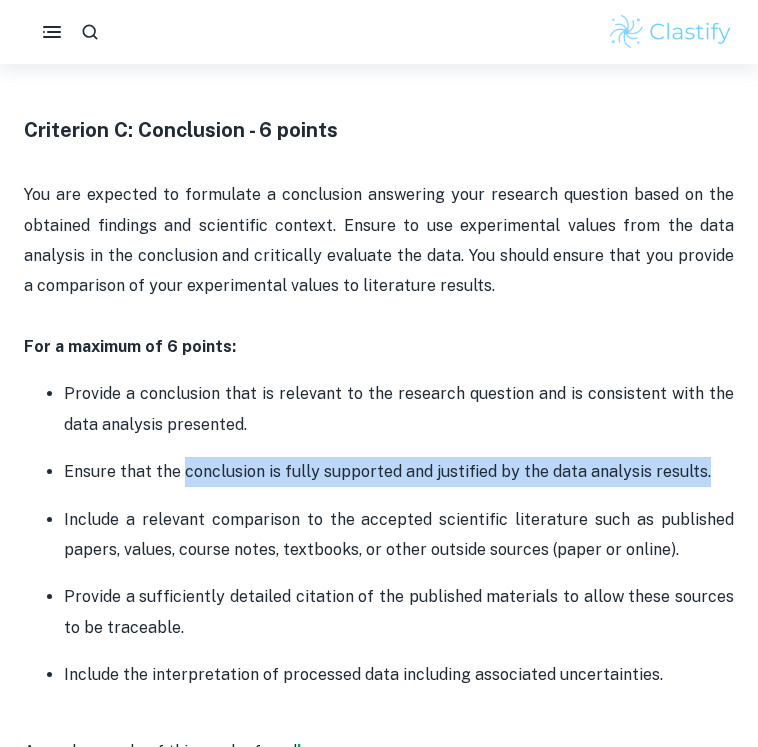 drag, startPoint x: 182, startPoint y: 443, endPoint x: 699, endPoint y: 449, distance: 517.0348 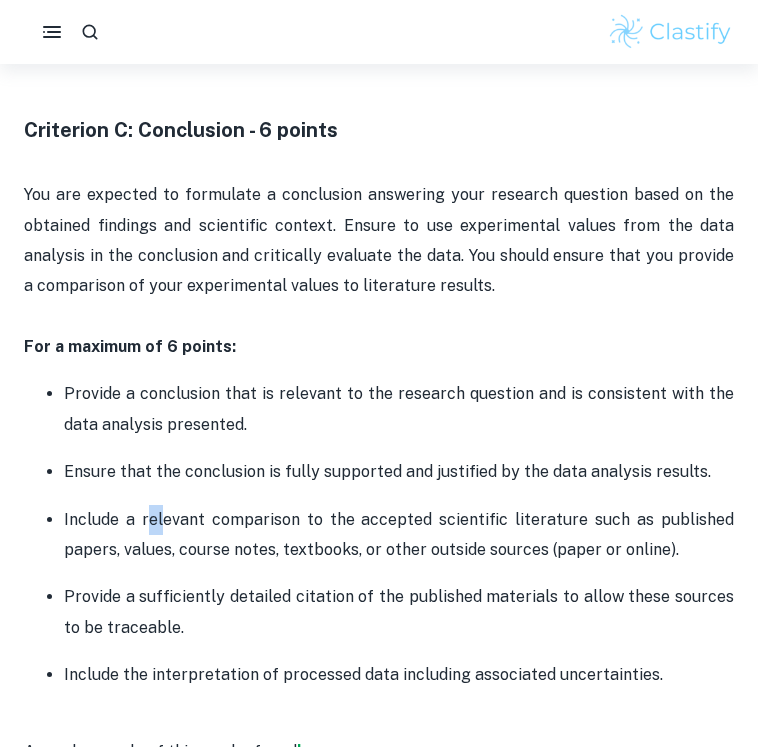drag, startPoint x: 147, startPoint y: 489, endPoint x: 164, endPoint y: 493, distance: 17.464249 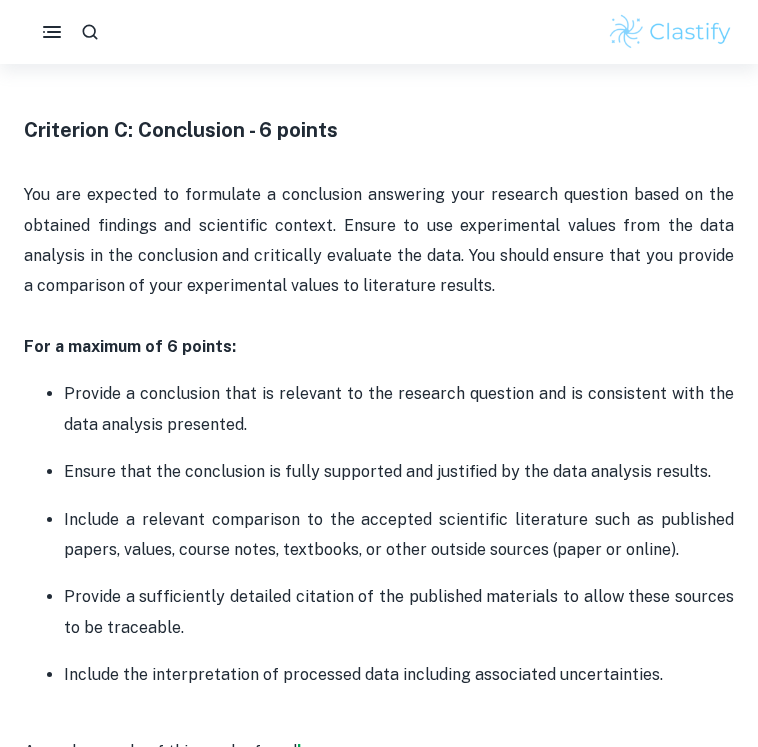 click on "Include a relevant comparison to the accepted scientific literature such as published papers, values, course notes, textbooks, or other outside sources (paper or online)." at bounding box center [399, 535] 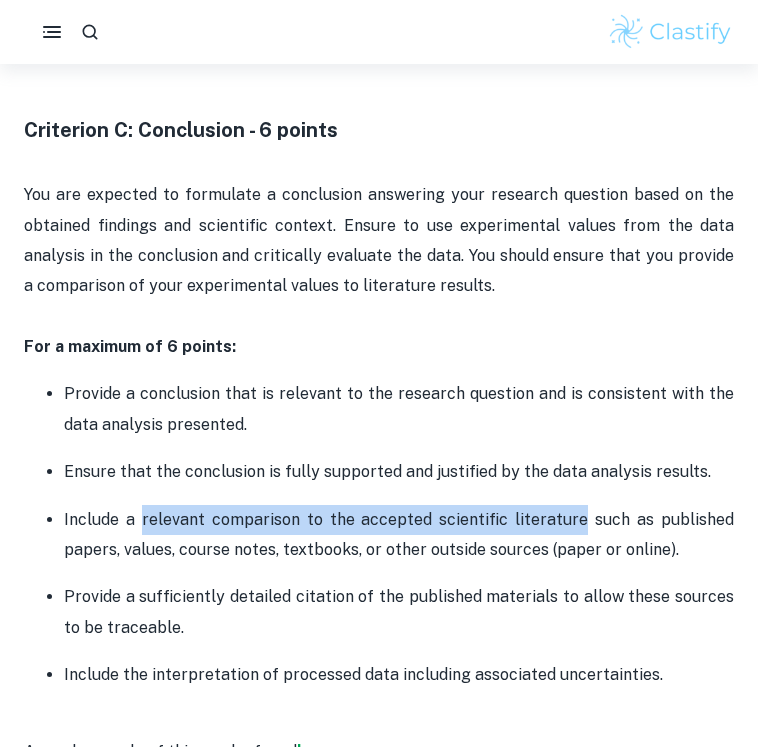 drag, startPoint x: 144, startPoint y: 490, endPoint x: 583, endPoint y: 495, distance: 439.02847 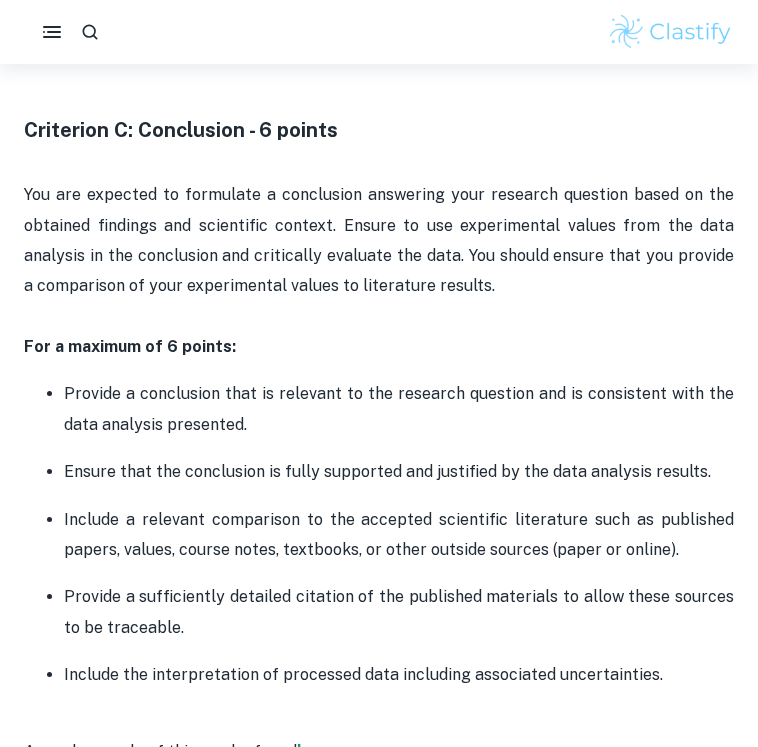 click on "Provide a conclusion that is relevant to the research question and is consistent with the data analysis presented.  Ensure that the conclusion is fully supported and justified by the data analysis results.  Include a relevant comparison to the accepted scientific literature such as published papers, values, course notes, textbooks, or other outside sources (paper or online).  Provide a sufficiently detailed citation of the published materials to allow these sources to be traceable.  Include the interpretation of processed data including associated uncertainties." at bounding box center [379, 534] 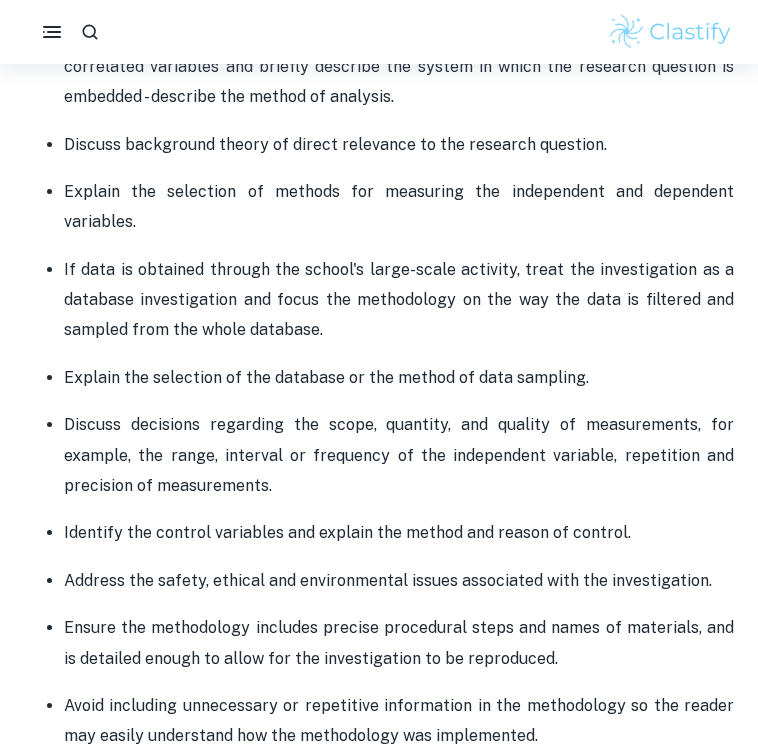 scroll, scrollTop: 1605, scrollLeft: 0, axis: vertical 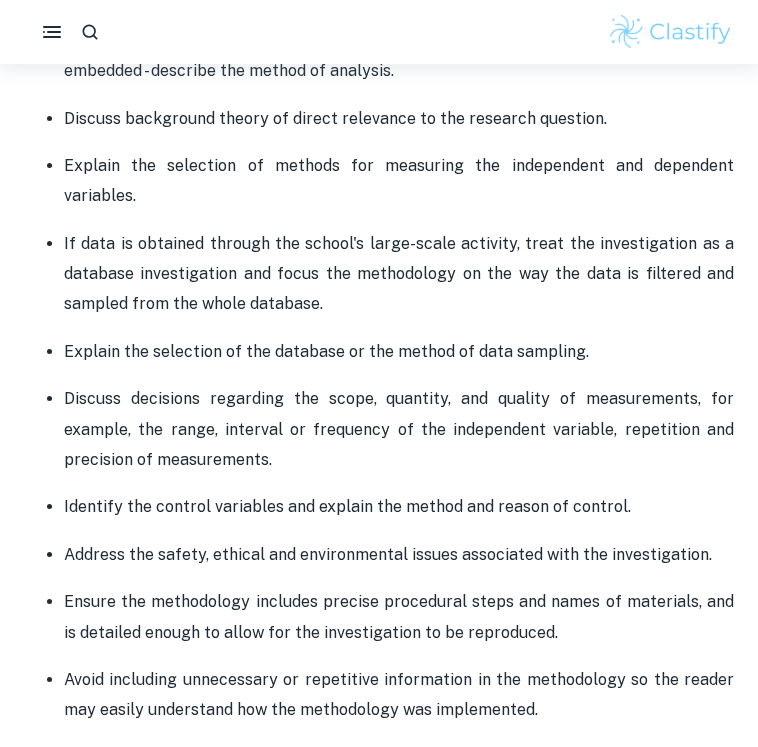 click on "Discuss background theory of direct relevance to the research question." at bounding box center (399, 119) 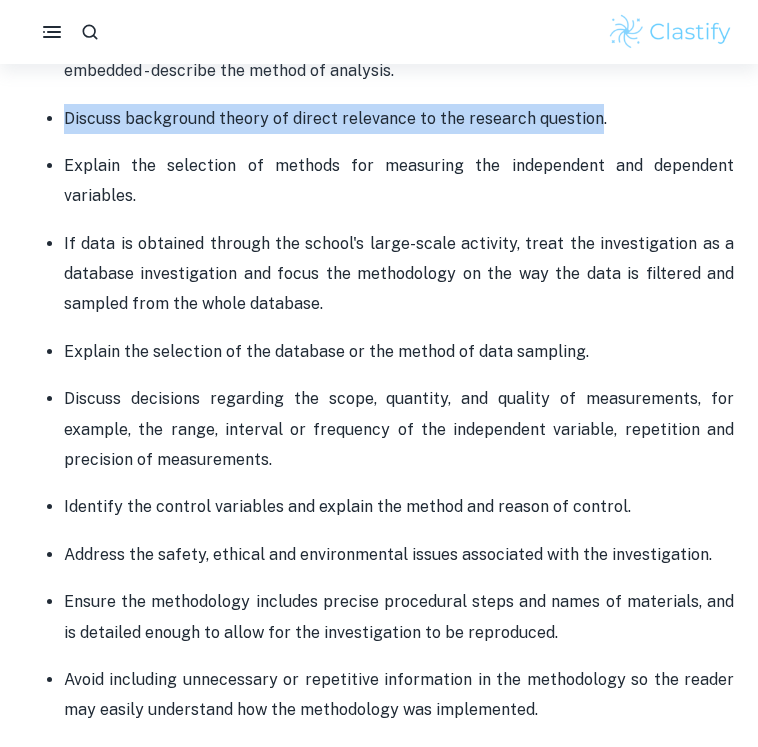 drag, startPoint x: 66, startPoint y: 118, endPoint x: 591, endPoint y: 112, distance: 525.0343 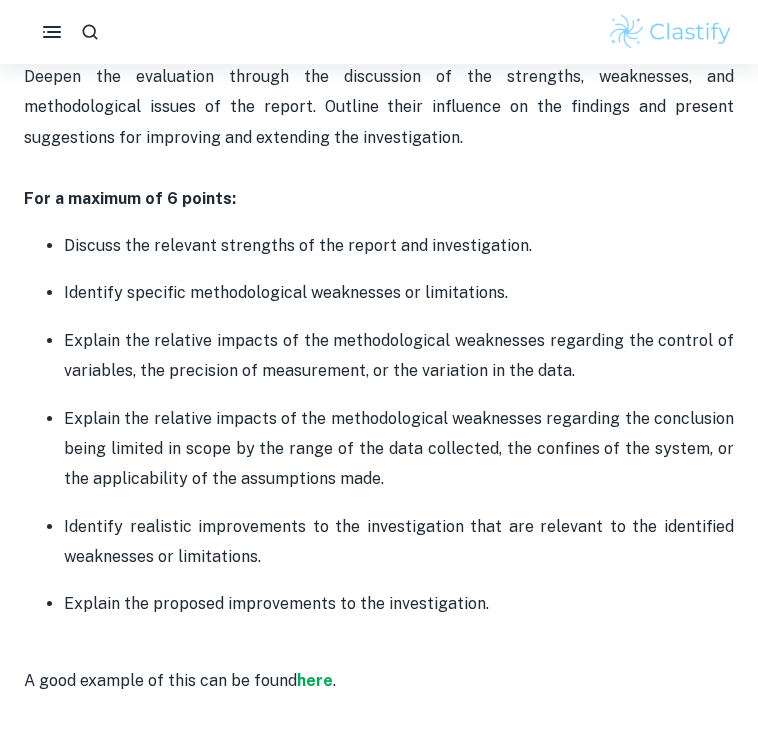 scroll, scrollTop: 4475, scrollLeft: 0, axis: vertical 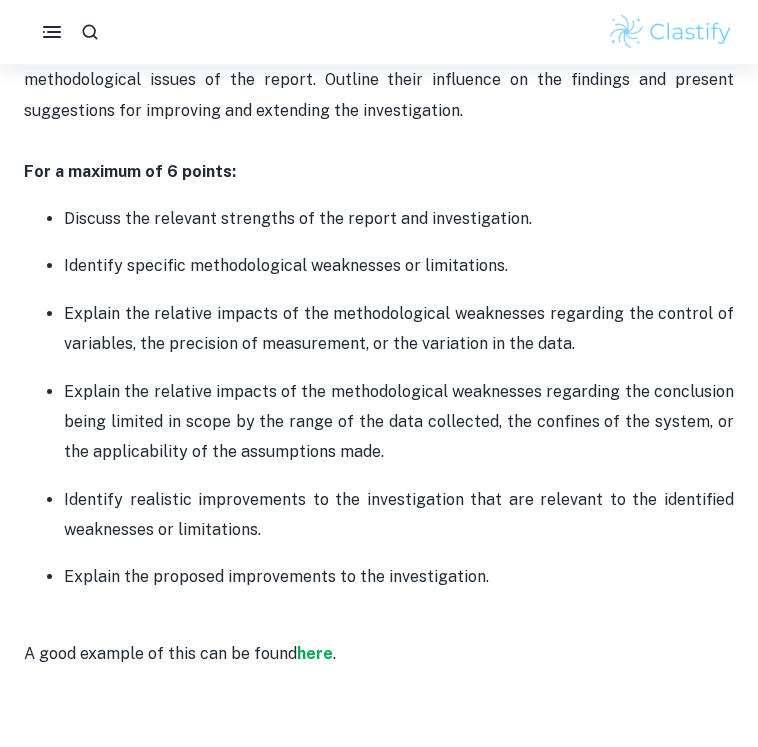 click on "Discuss the relevant strengths of the report and investigation.  Identify specific methodological weaknesses or limitations.  Explain the relative impacts of the methodological weaknesses regarding the control of variables, the precision of measurement, or the variation in the data.  Explain the relative impacts of the methodological weaknesses regarding the conclusion being limited in scope by the range of the data collected, the confines of the system, or the applicability of the assumptions made.  Identify realistic improvements to the investigation that are relevant to the identified weaknesses or limitations.  Explain the proposed improvements to the investigation." at bounding box center (379, 398) 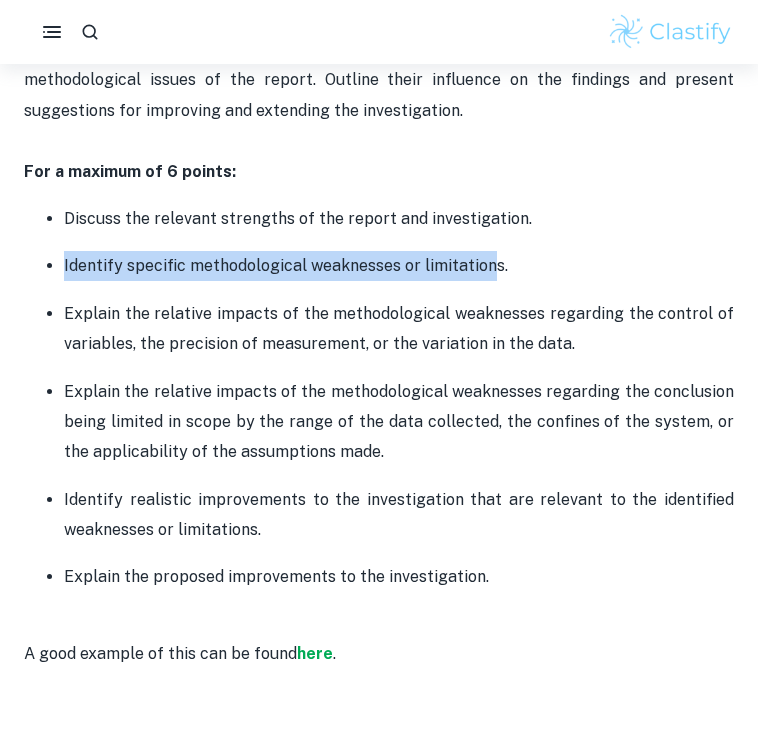 drag, startPoint x: 65, startPoint y: 234, endPoint x: 485, endPoint y: 250, distance: 420.30466 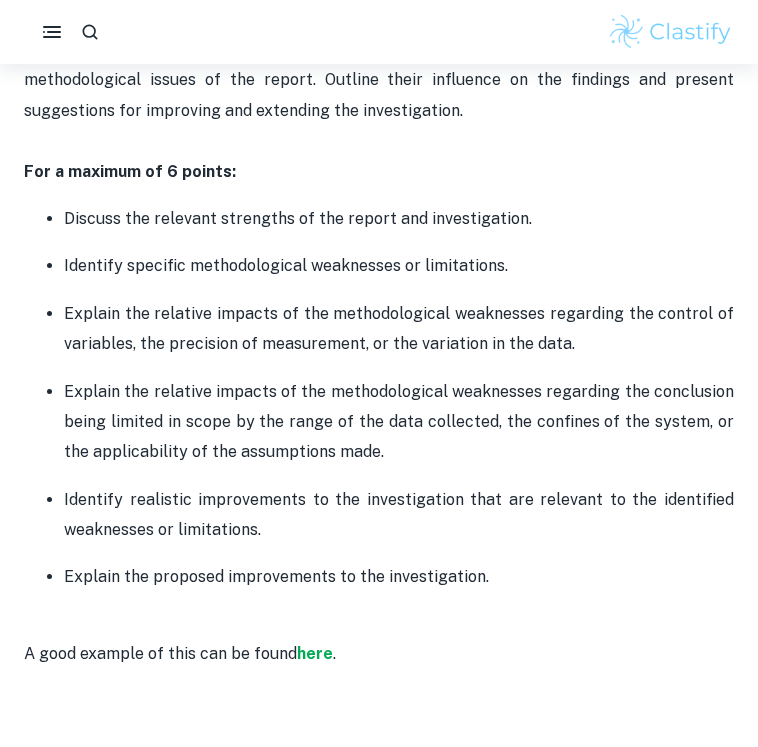 click on "Explain the relative impacts of the methodological weaknesses regarding the control of variables, the precision of measurement, or the variation in the data." at bounding box center [399, 329] 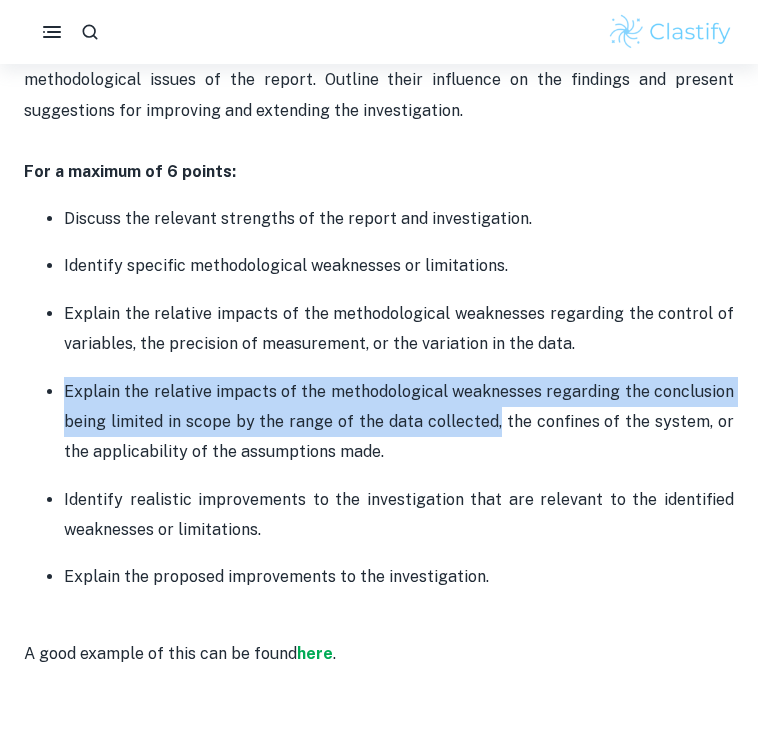 drag, startPoint x: 64, startPoint y: 361, endPoint x: 481, endPoint y: 393, distance: 418.226 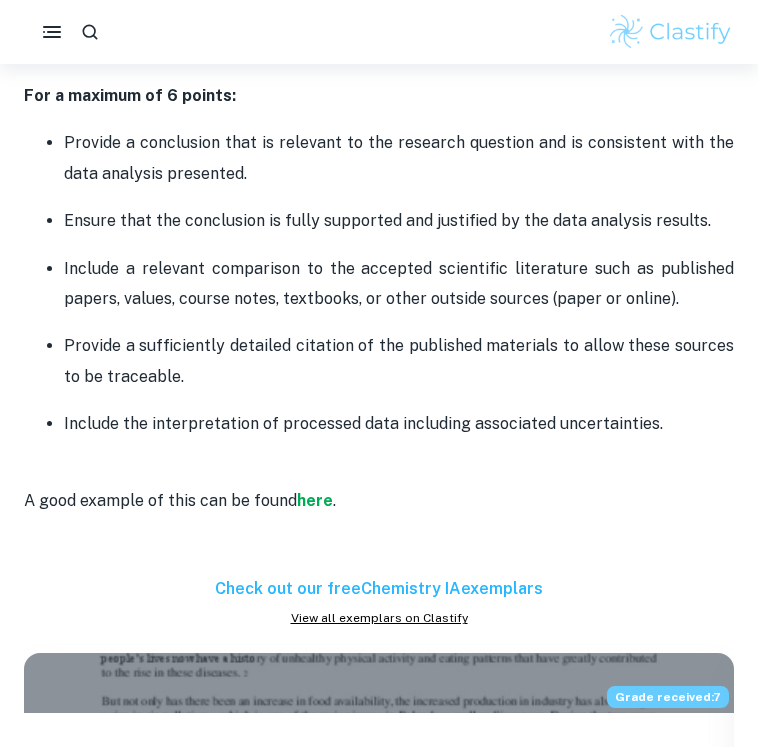 scroll, scrollTop: 3448, scrollLeft: 0, axis: vertical 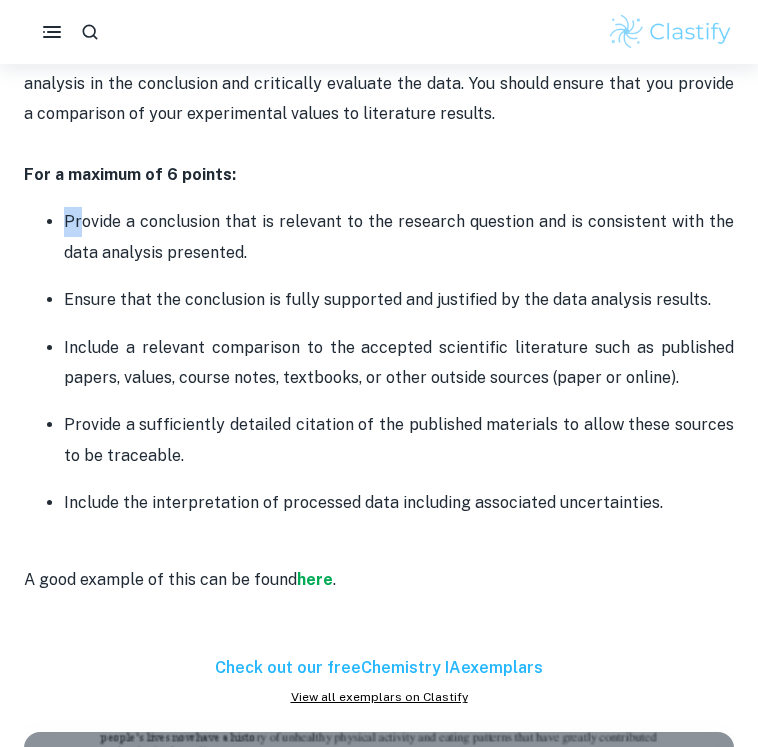 drag, startPoint x: 67, startPoint y: 193, endPoint x: 81, endPoint y: 195, distance: 14.142136 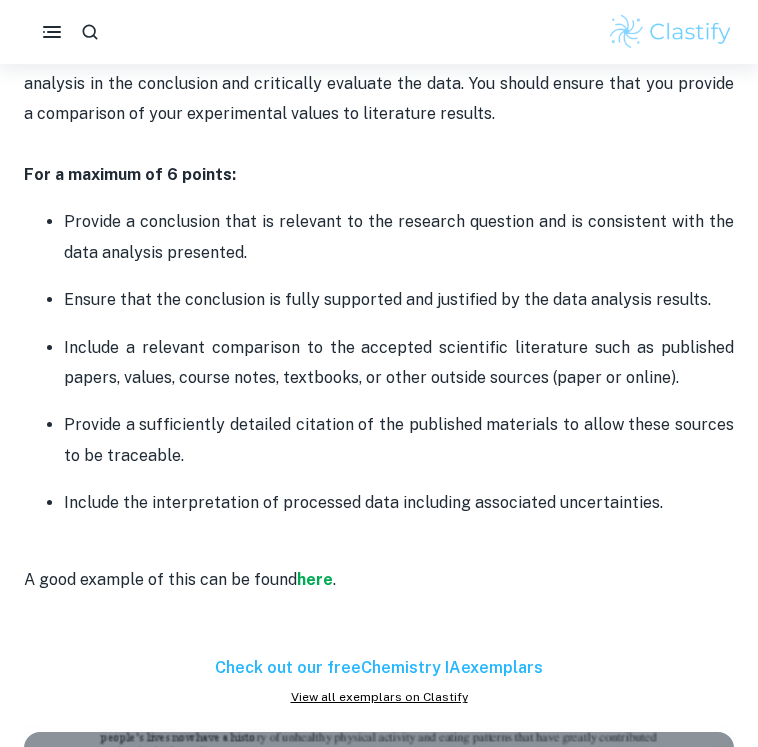 click on "Provide a conclusion that is relevant to the research question and is consistent with the data analysis presented." at bounding box center [399, 237] 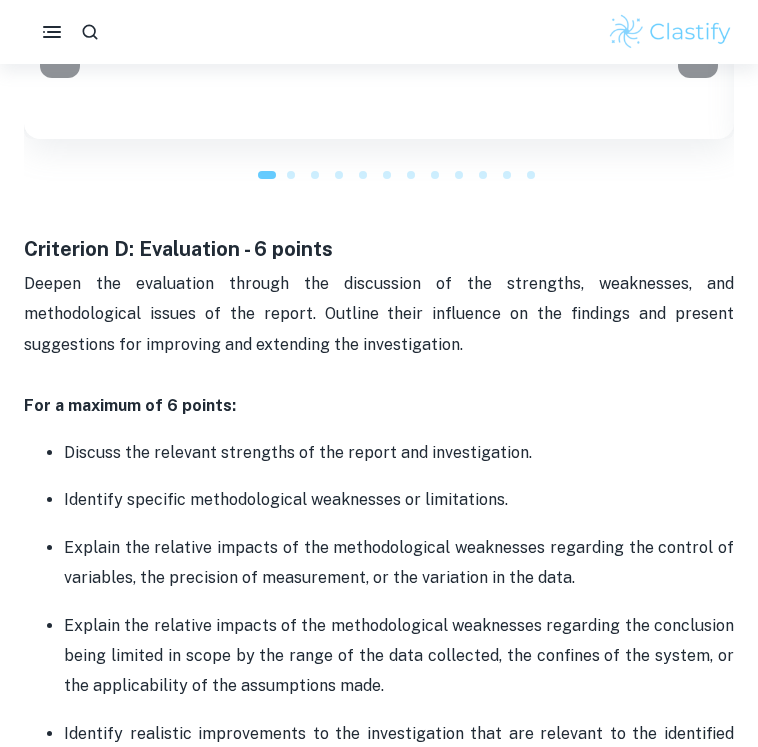 scroll, scrollTop: 4441, scrollLeft: 0, axis: vertical 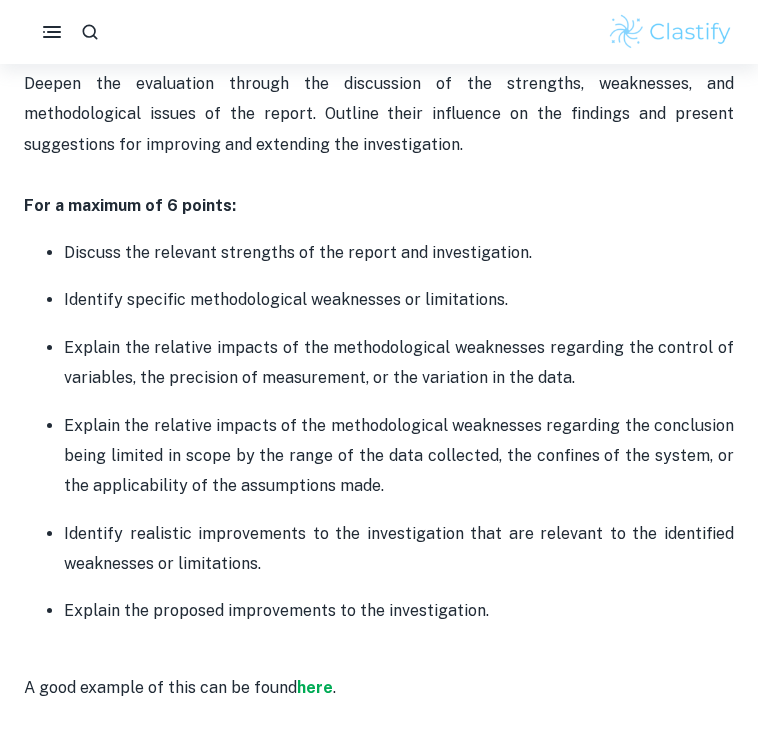 click on "Discuss the relevant strengths of the report and investigation.  Identify specific methodological weaknesses or limitations.  Explain the relative impacts of the methodological weaknesses regarding the control of variables, the precision of measurement, or the variation in the data.  Explain the relative impacts of the methodological weaknesses regarding the conclusion being limited in scope by the range of the data collected, the confines of the system, or the applicability of the assumptions made.  Identify realistic improvements to the investigation that are relevant to the identified weaknesses or limitations.  Explain the proposed improvements to the investigation." at bounding box center (379, 432) 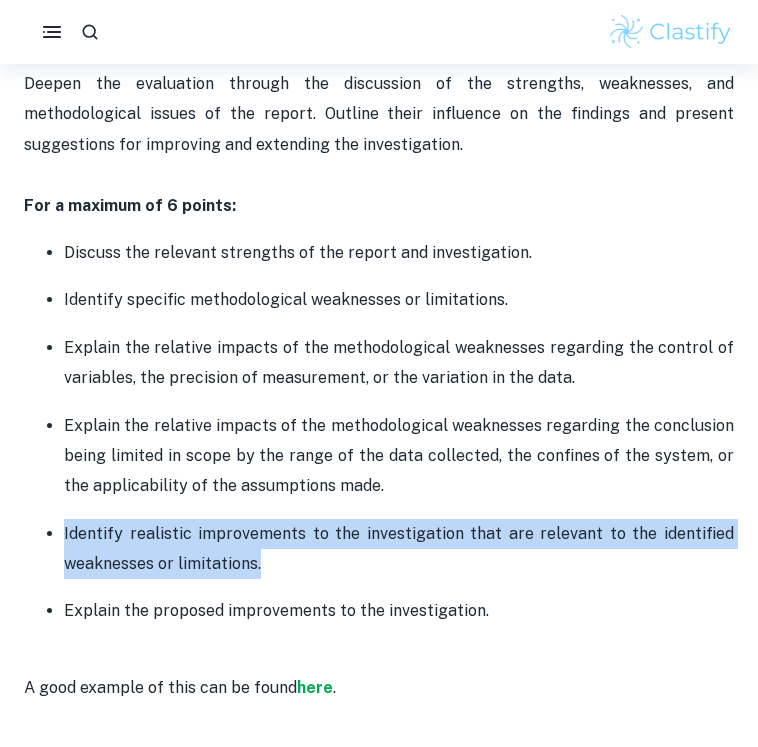 drag, startPoint x: 65, startPoint y: 504, endPoint x: 259, endPoint y: 530, distance: 195.73451 